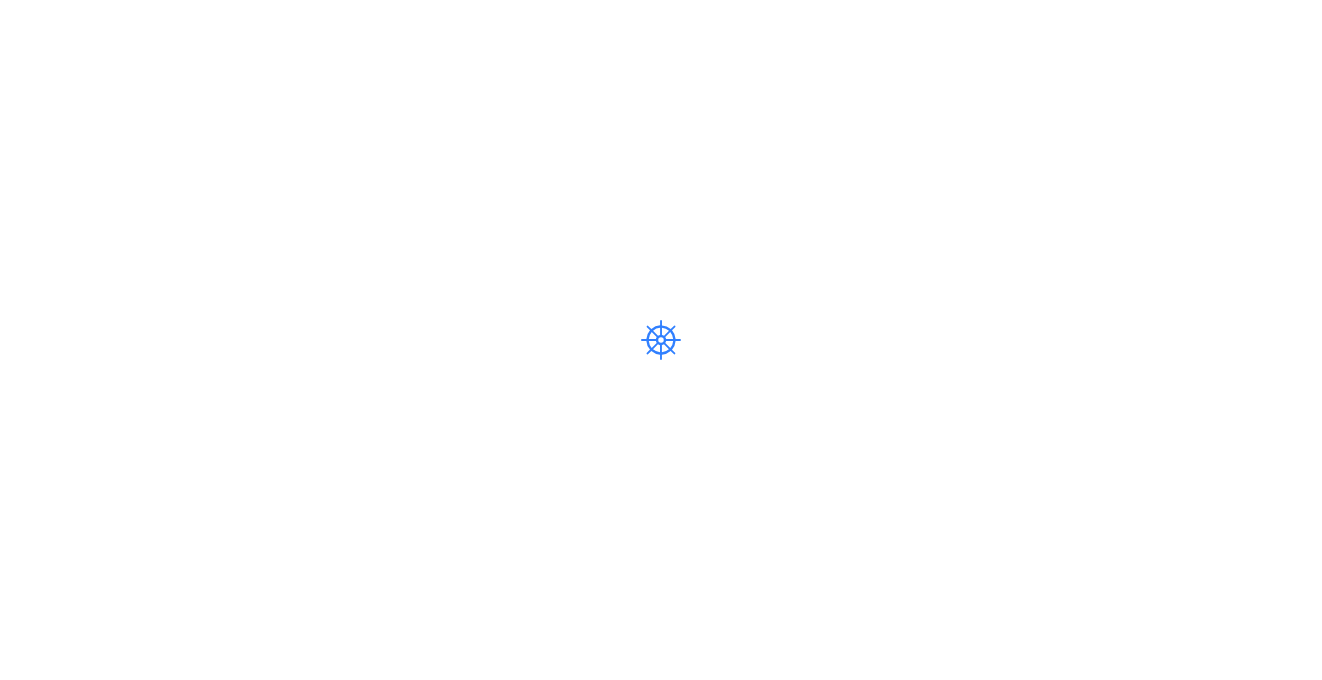 scroll, scrollTop: 0, scrollLeft: 0, axis: both 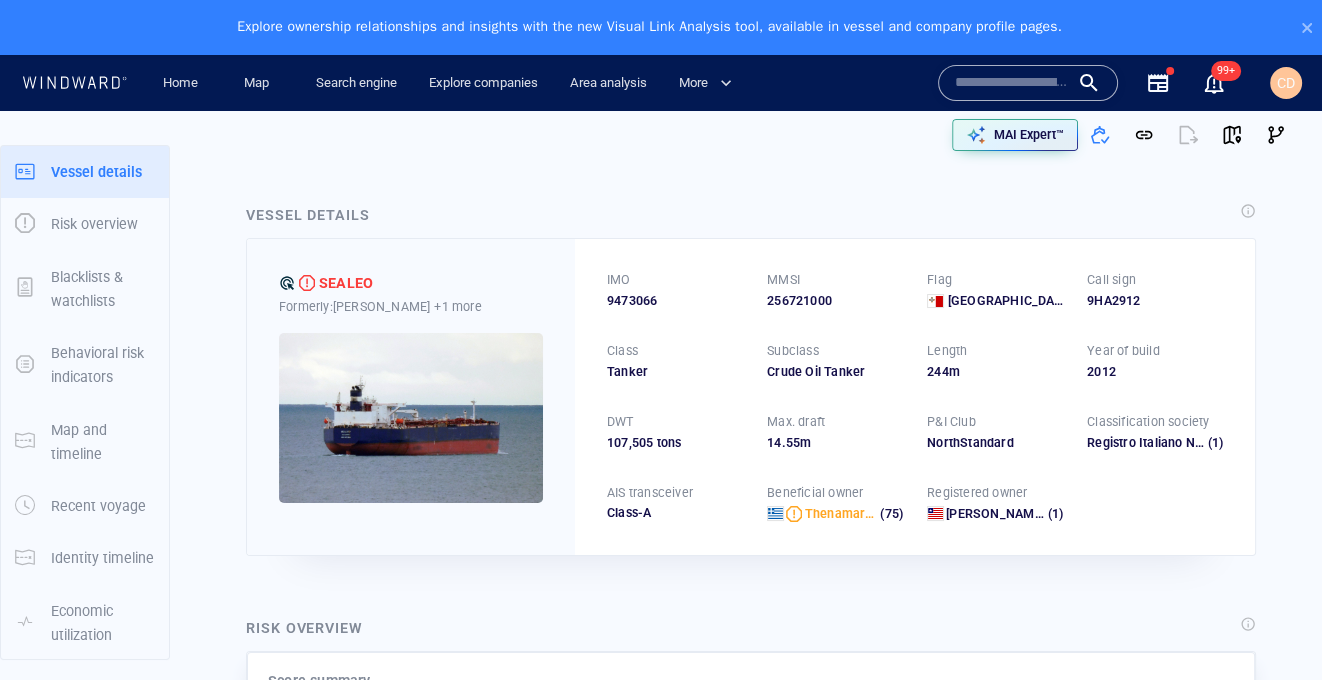 click 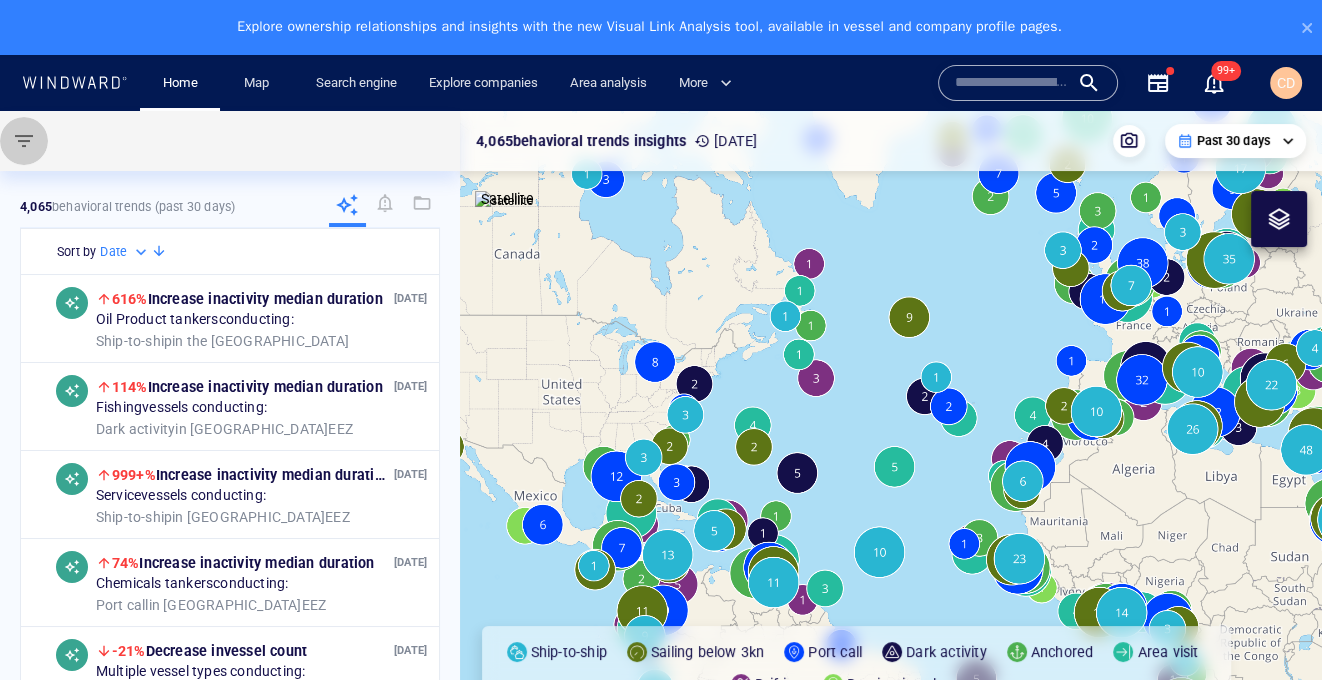 click at bounding box center [24, 141] 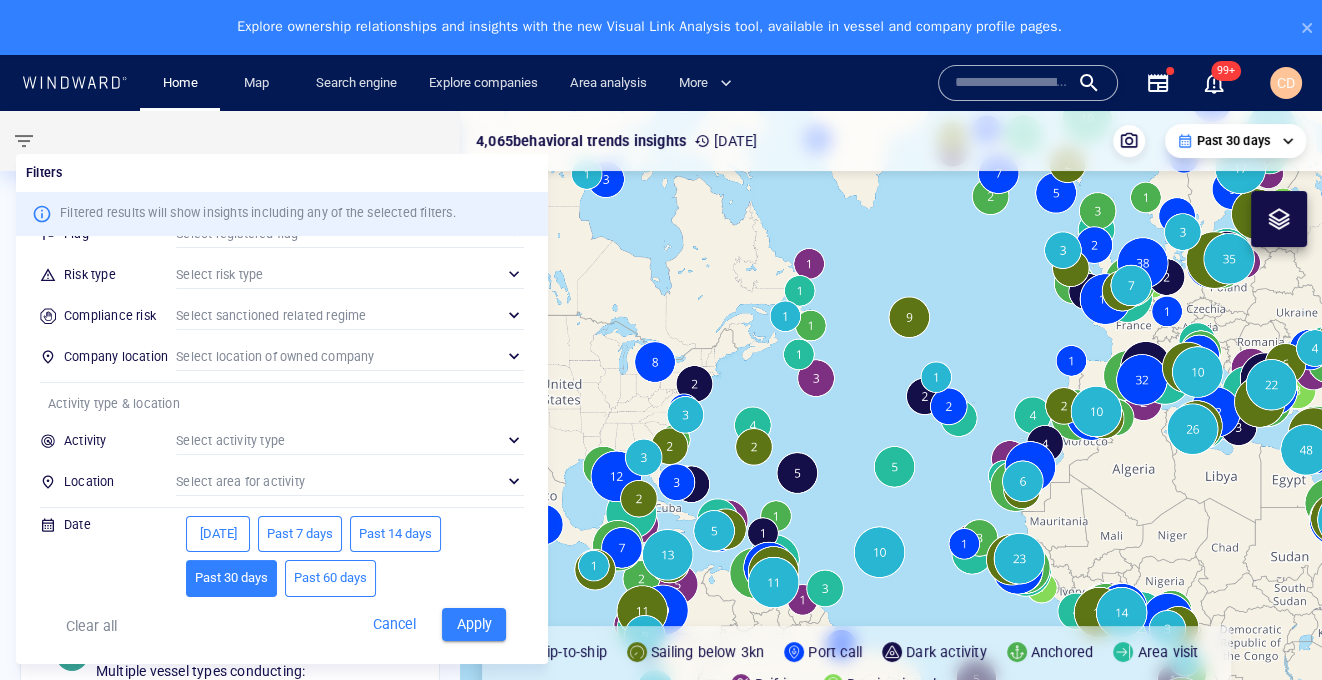 scroll, scrollTop: 237, scrollLeft: 0, axis: vertical 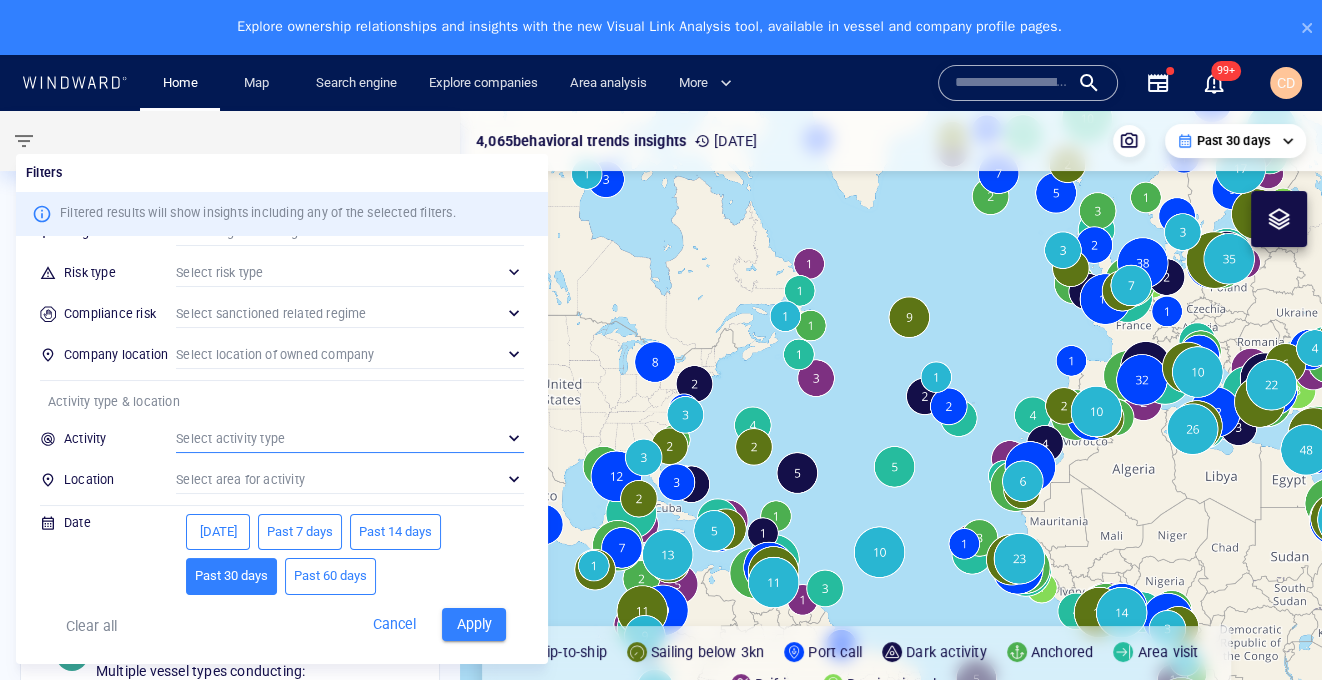 click on "​" at bounding box center [350, 438] 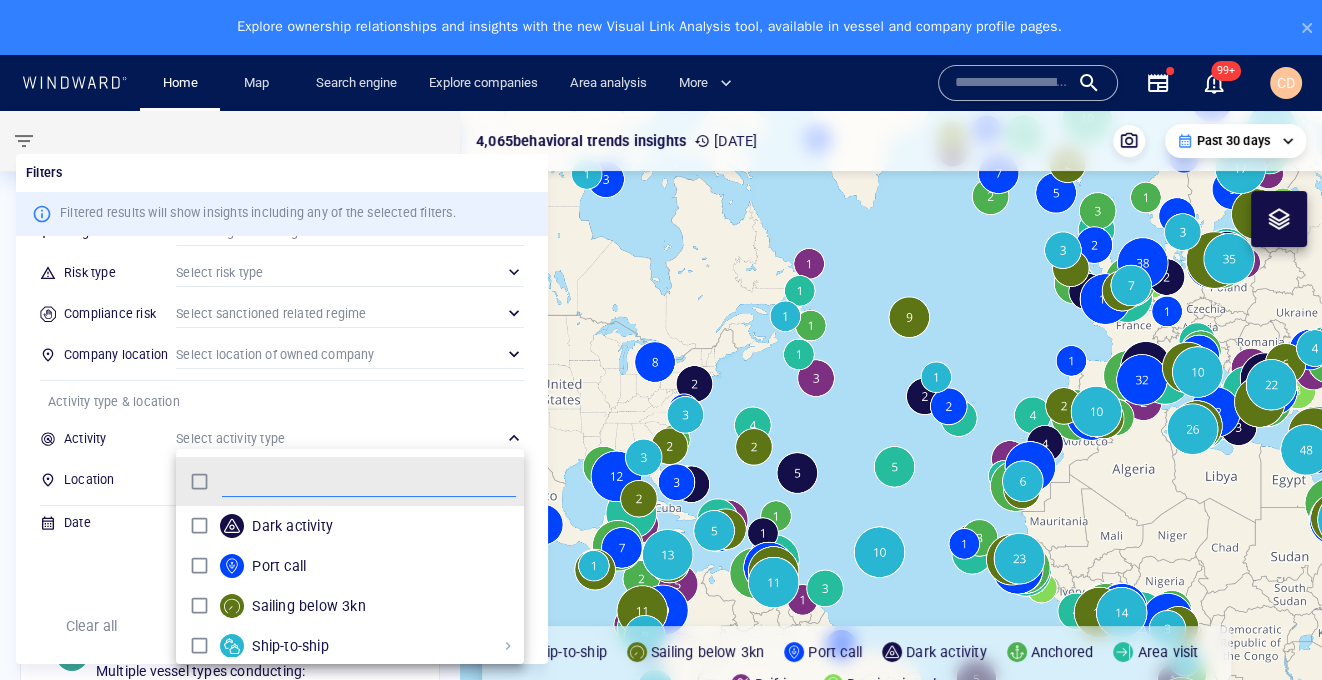 scroll, scrollTop: 0, scrollLeft: 0, axis: both 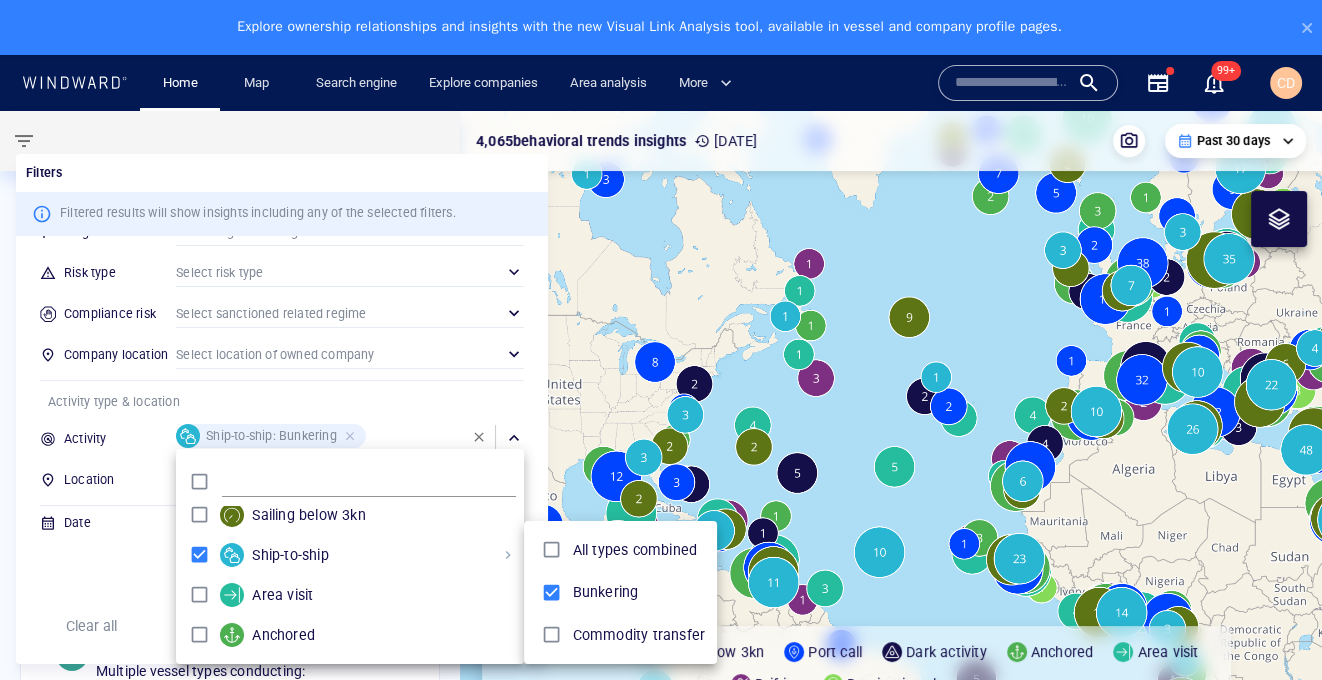 click at bounding box center (661, 340) 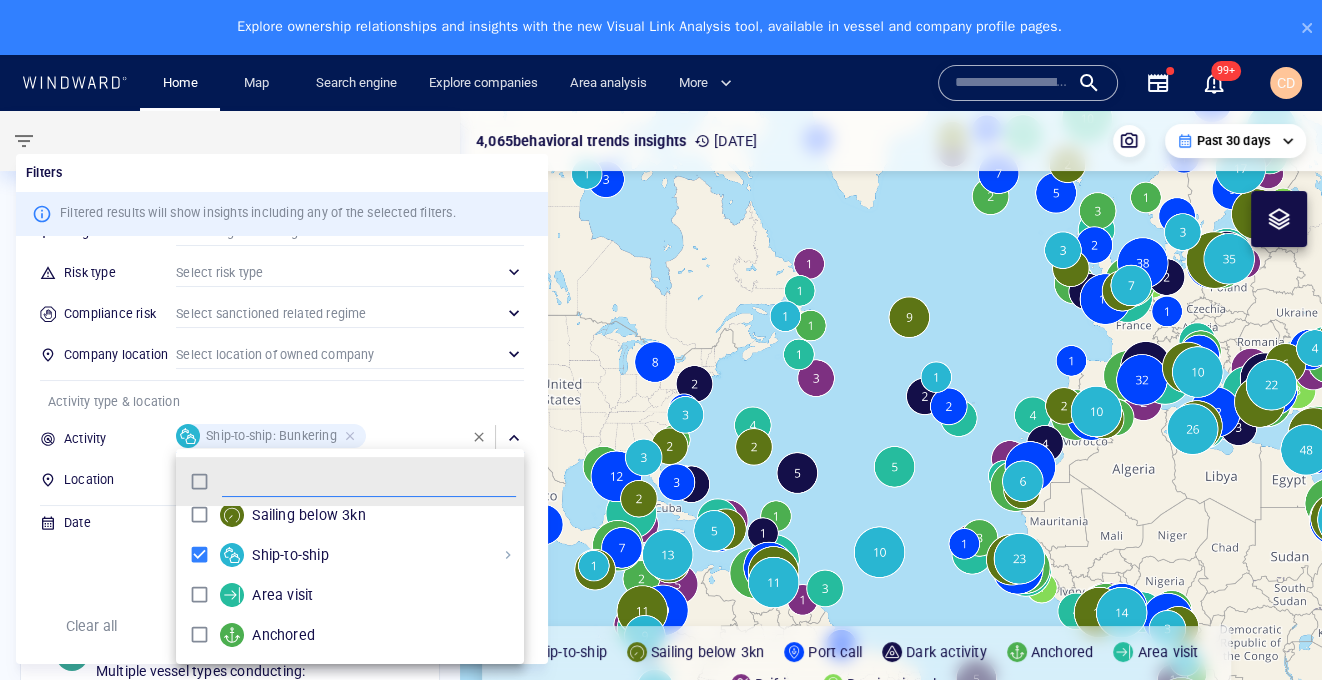 click at bounding box center [661, 340] 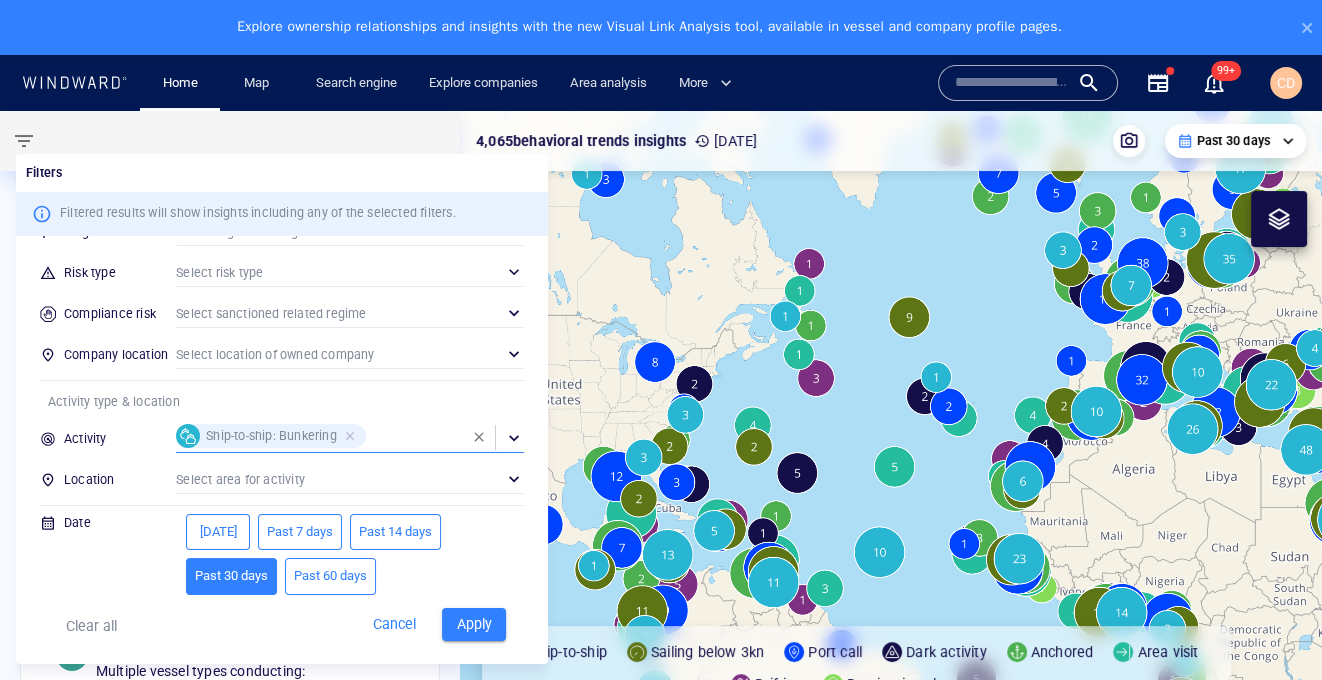 click on "Apply" at bounding box center (474, 624) 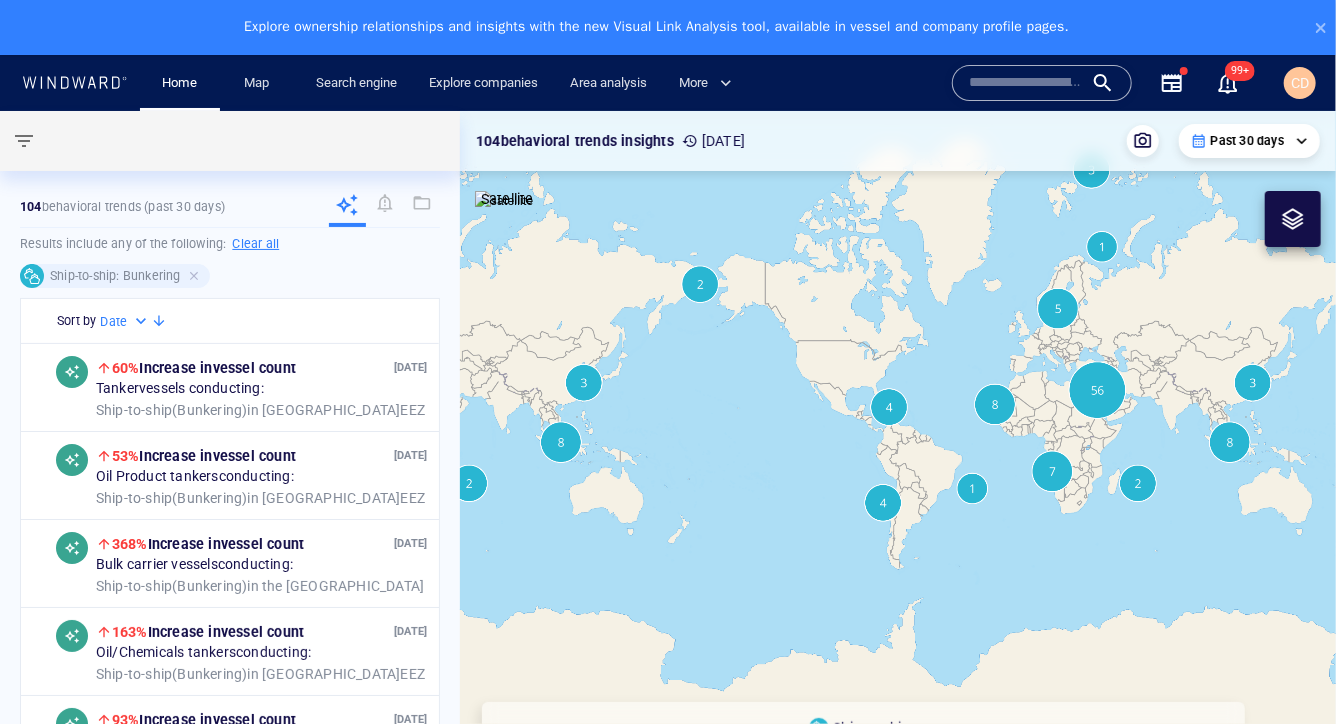 click on "Ship-to-ship" at bounding box center [863, 728] 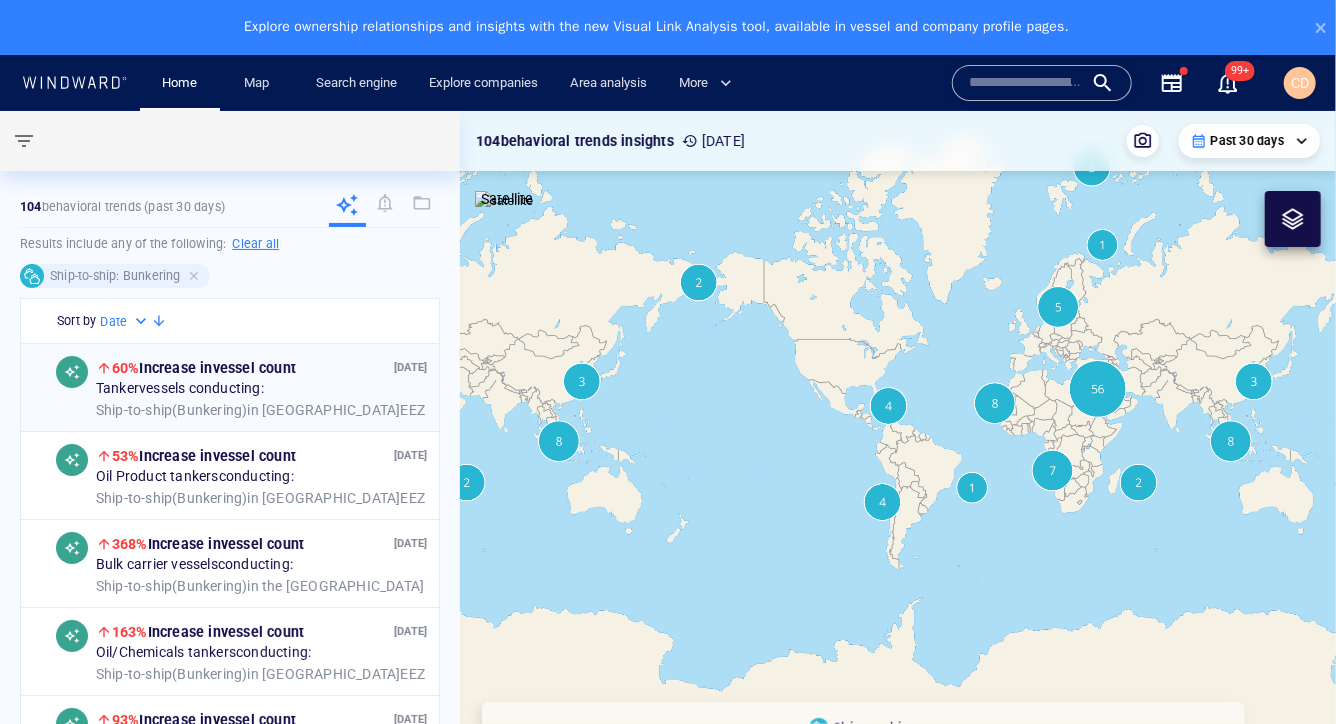 click on "Tanker  vessels conducting:" at bounding box center [261, 390] 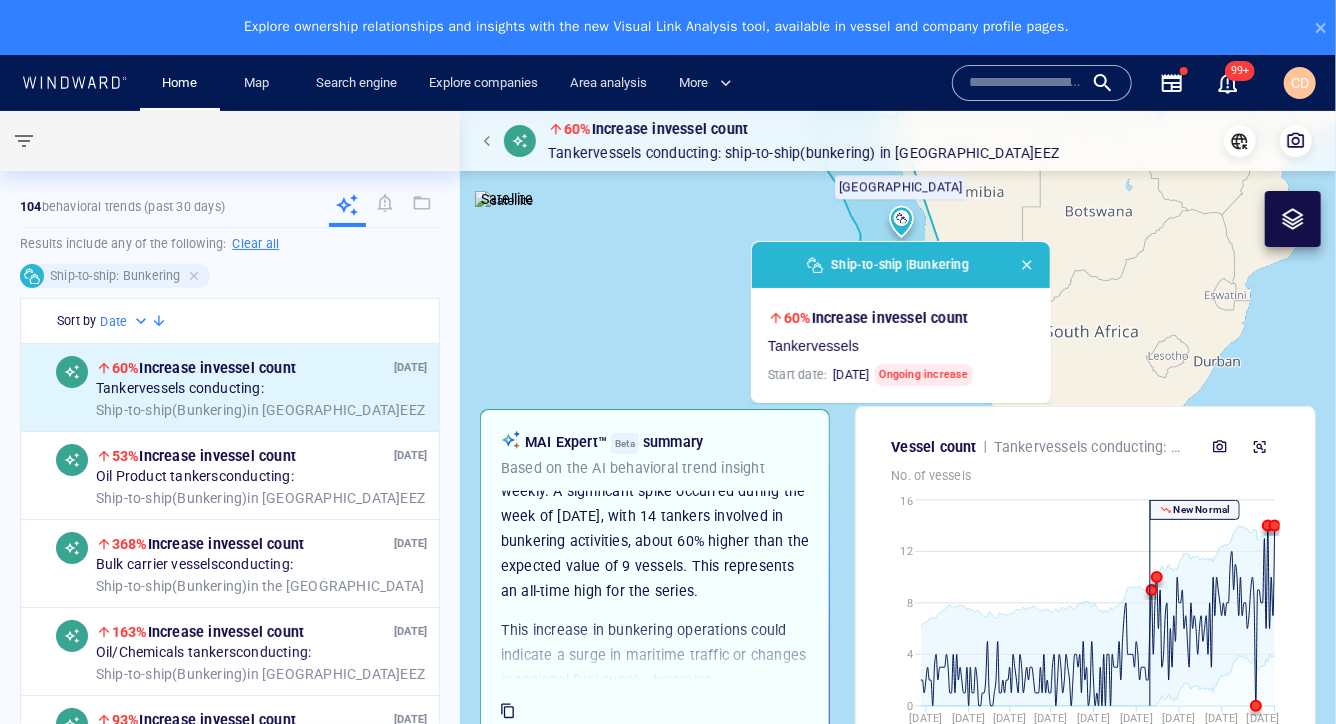 scroll, scrollTop: 99, scrollLeft: 0, axis: vertical 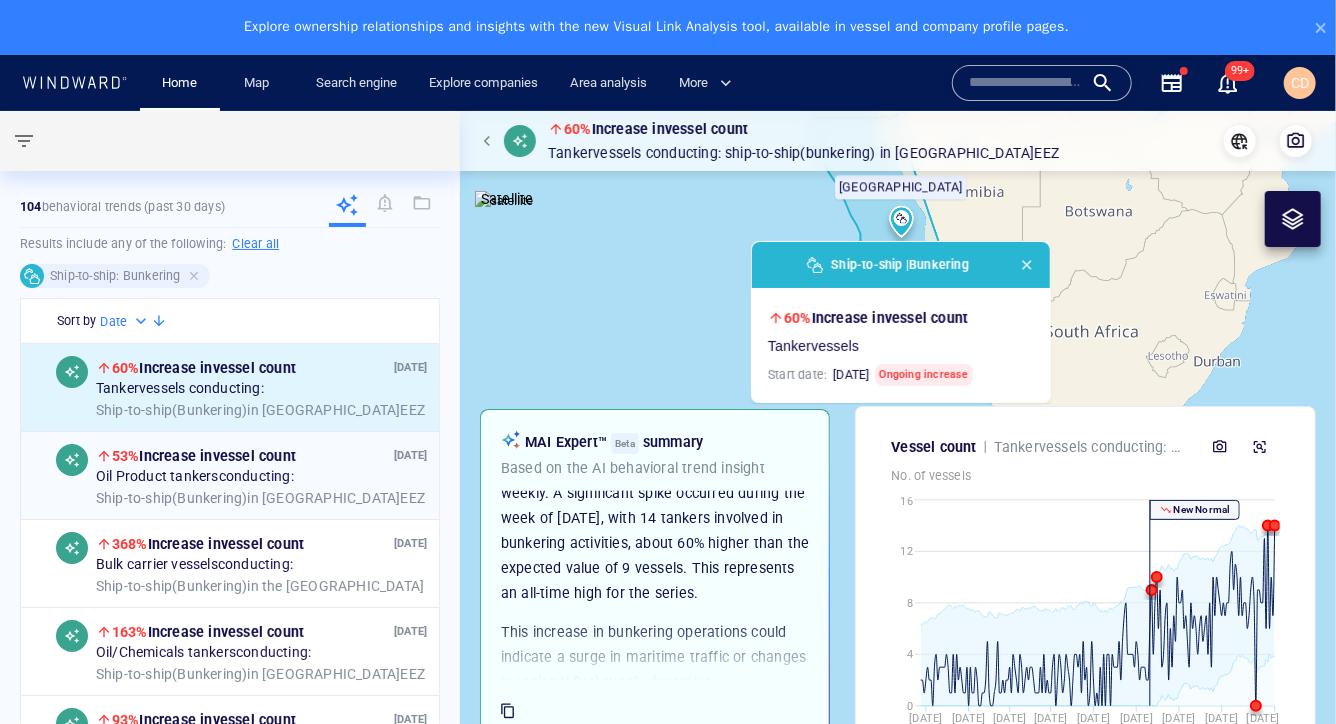 click on "53%  Increase in  vessel count" at bounding box center (204, 456) 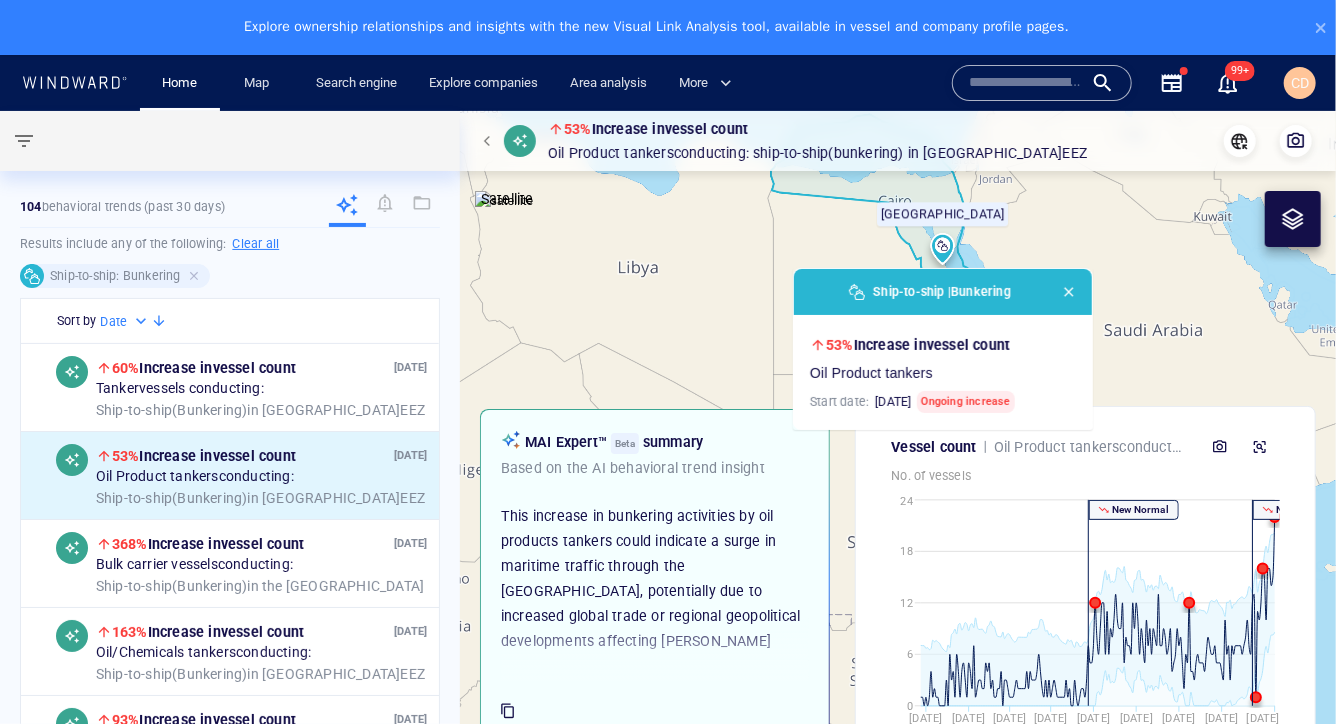scroll, scrollTop: 240, scrollLeft: 0, axis: vertical 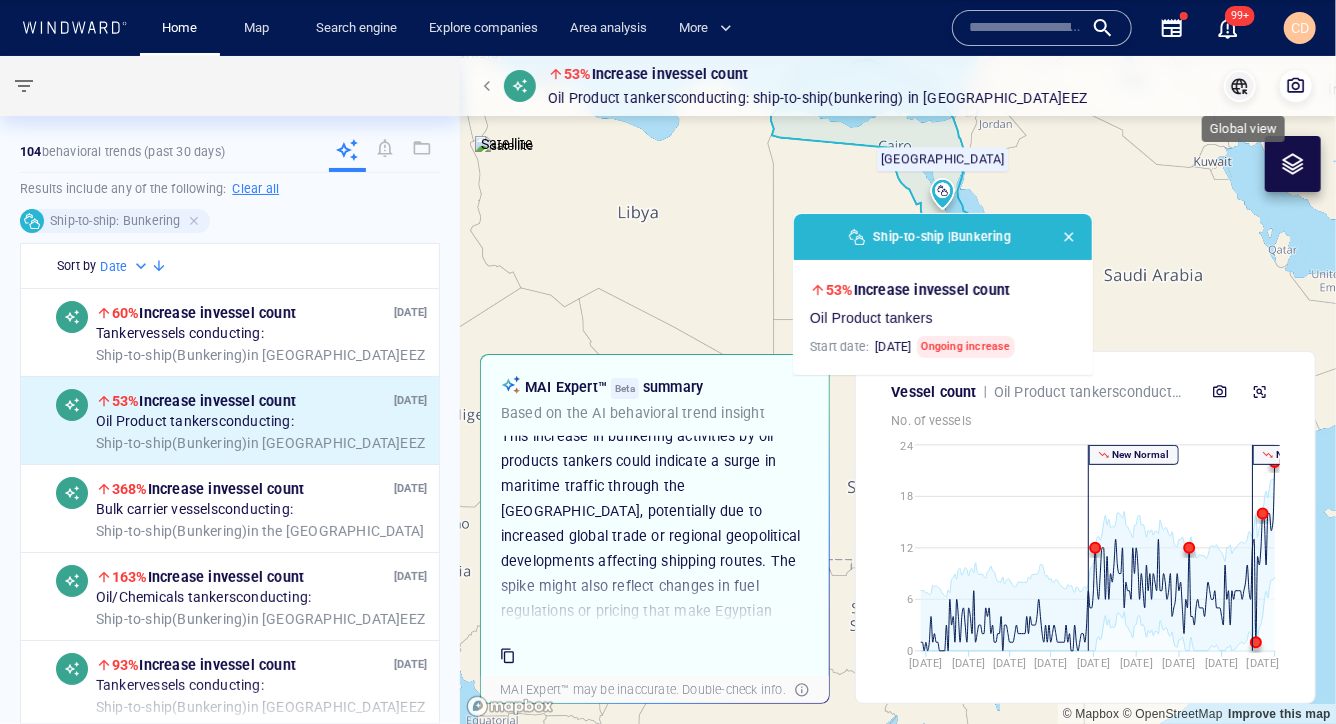 click 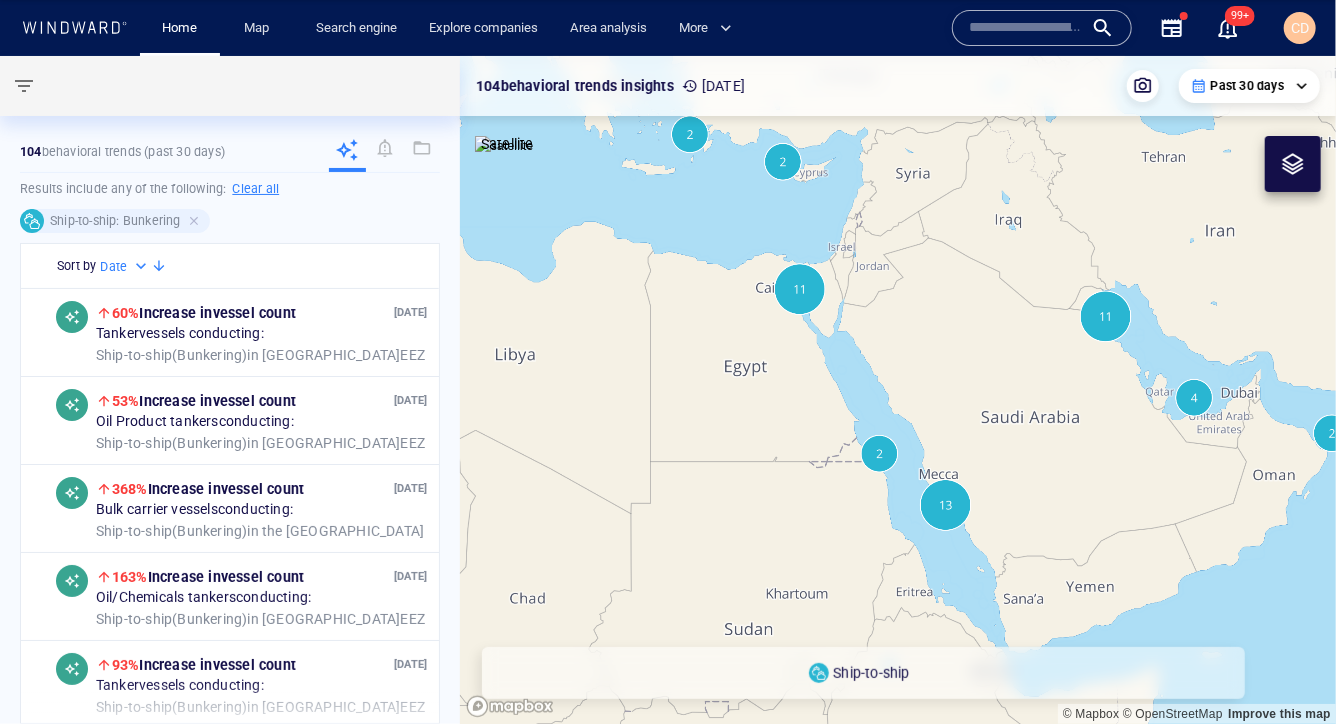 drag, startPoint x: 965, startPoint y: 302, endPoint x: 793, endPoint y: 412, distance: 204.1666 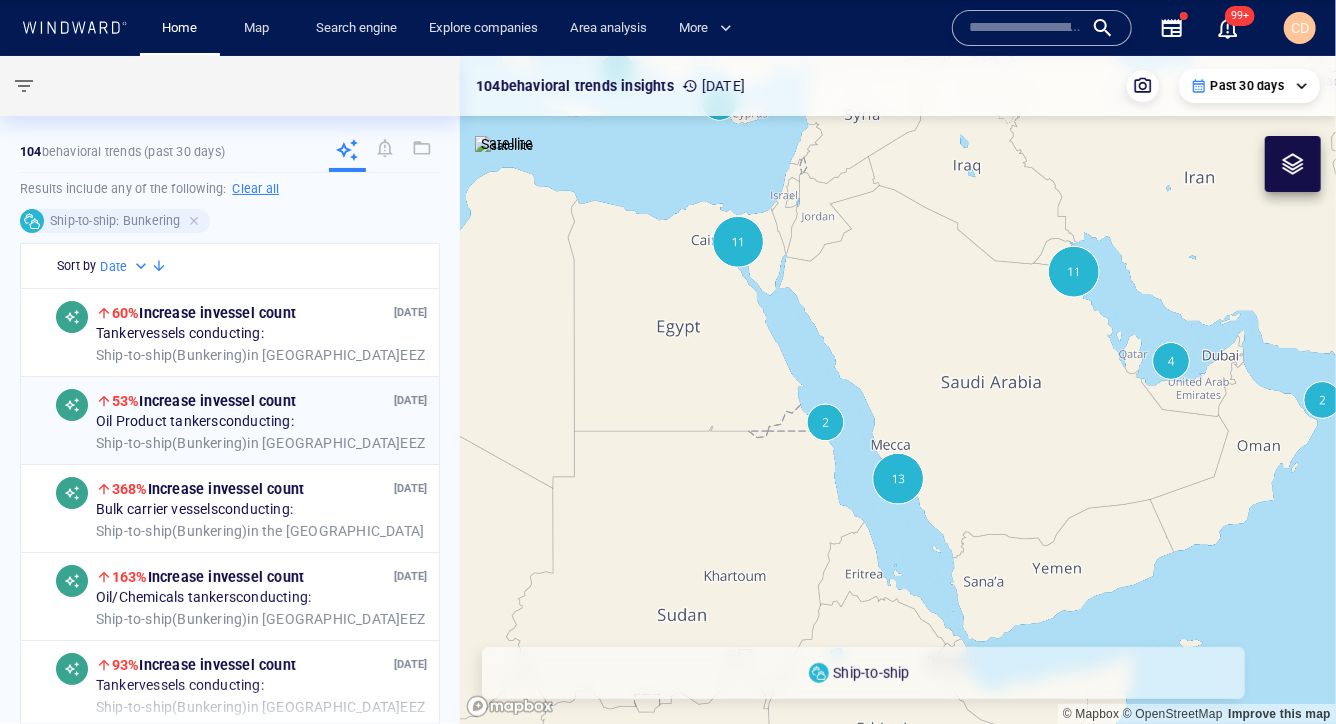 click on "53%  Increase in  vessel count" at bounding box center [204, 401] 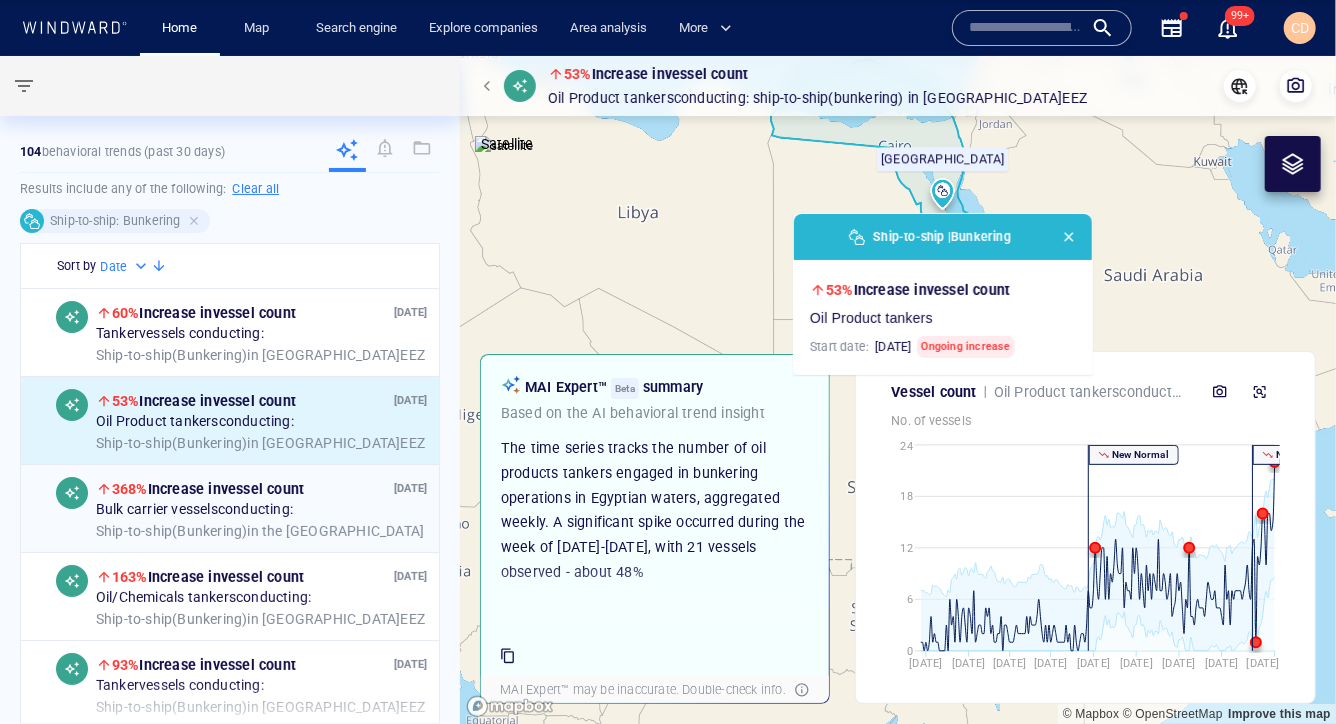 click on "Bulk carrier vessels  conducting:" at bounding box center [194, 511] 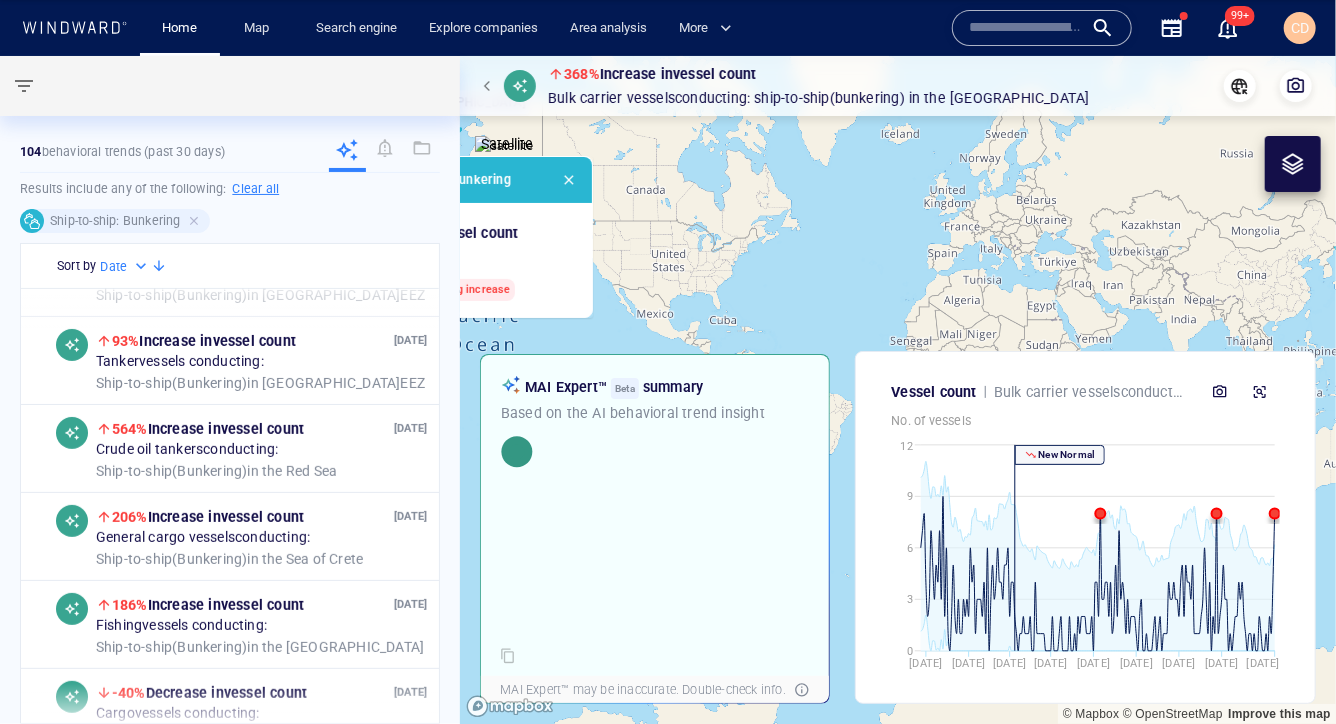 scroll, scrollTop: 346, scrollLeft: 0, axis: vertical 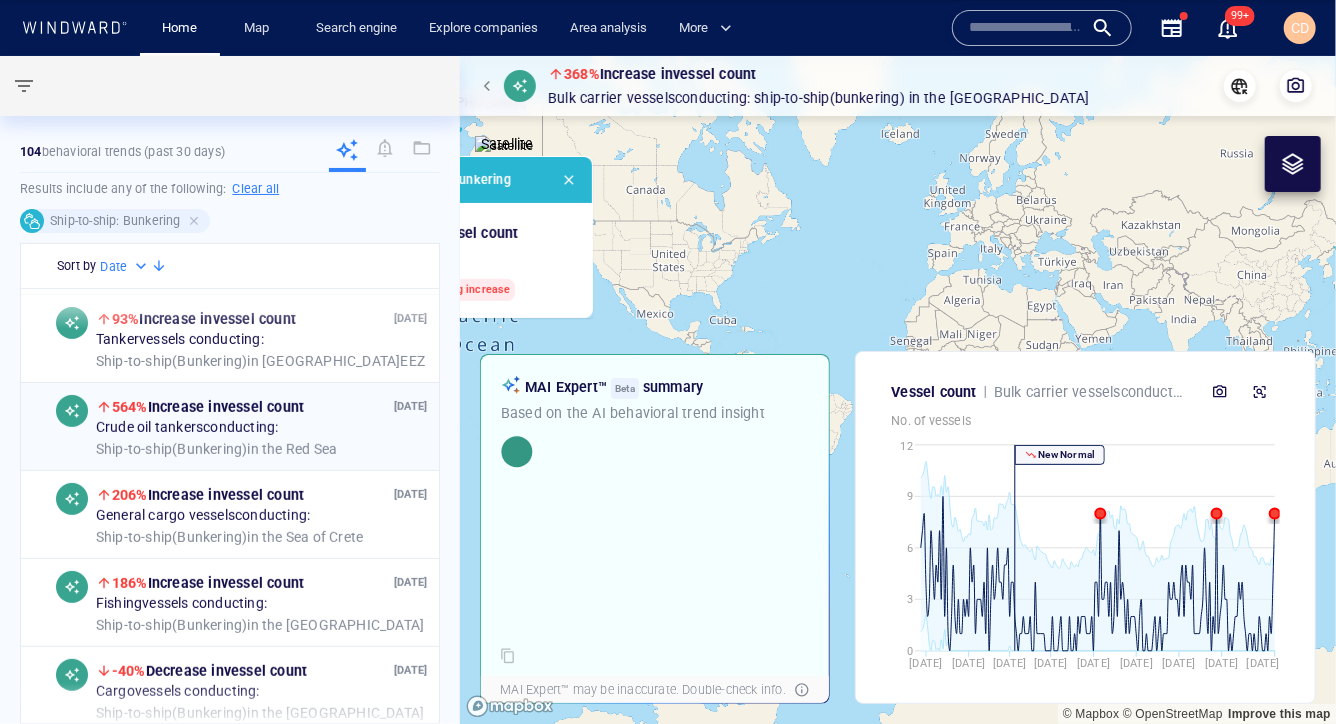 click on "Crude oil tankers  conducting:" at bounding box center [187, 429] 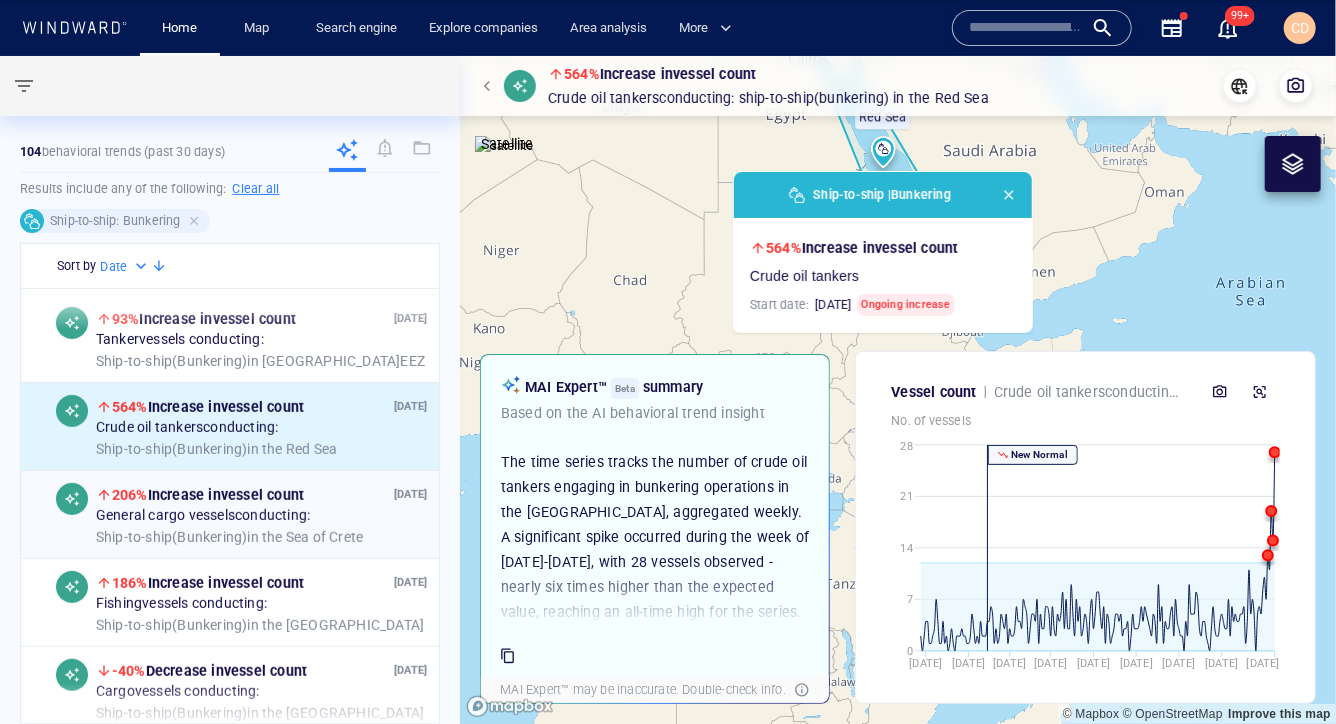 click on "Ship-to-ship  ( Bunkering )" at bounding box center [172, 537] 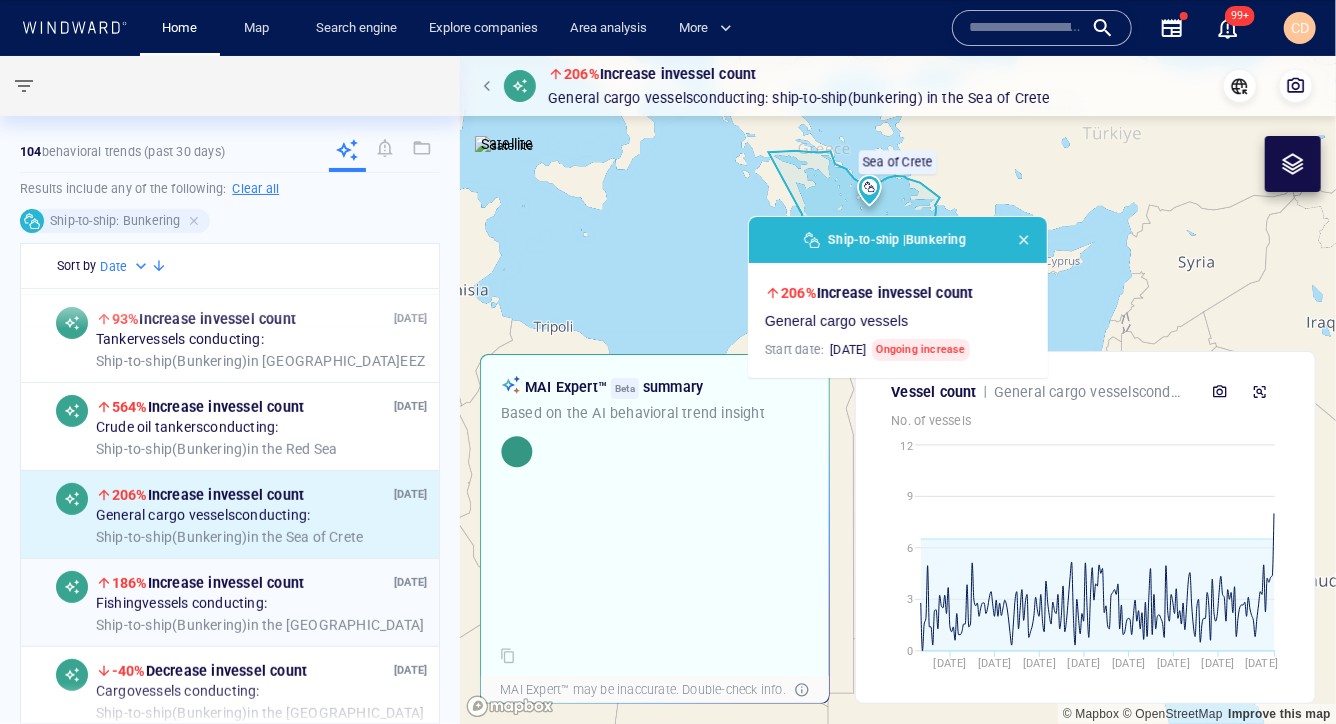 click on "186%  Increase in  vessel count" at bounding box center (208, 583) 